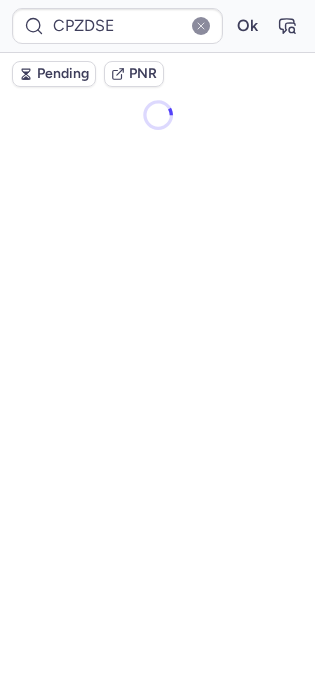scroll, scrollTop: 0, scrollLeft: 0, axis: both 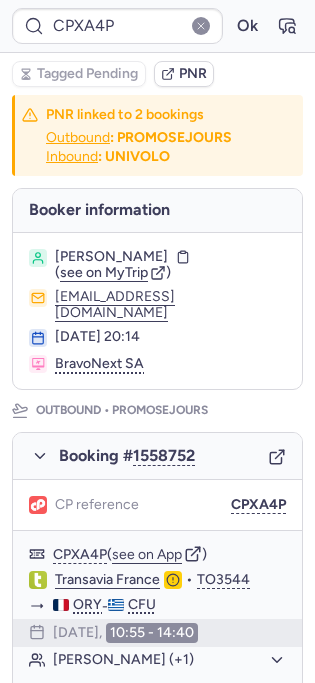 type on "CPJZSW" 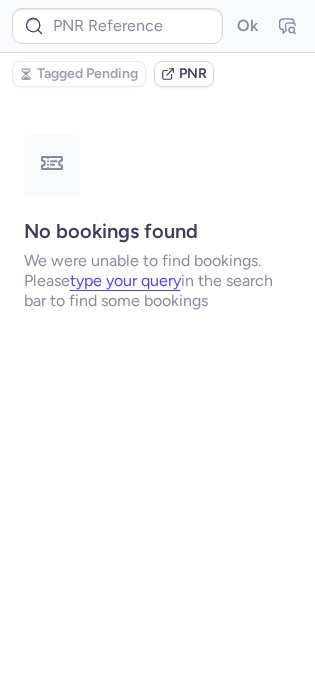 type on "CPTQJV" 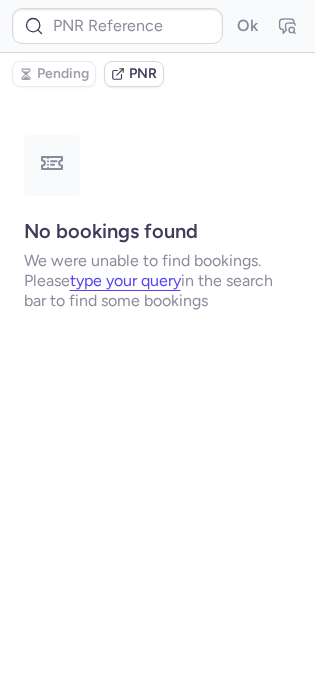 type on "CPSUVJ" 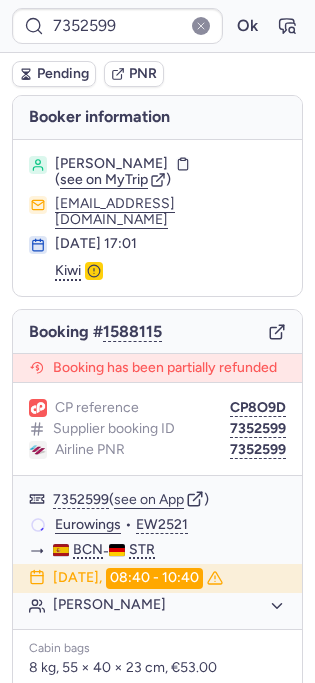 type on "CPXA4P" 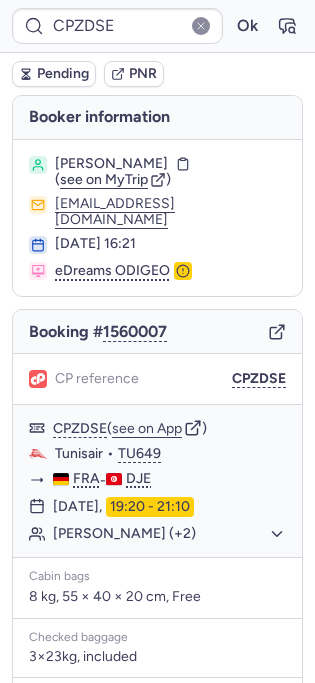 type on "CPXA4P" 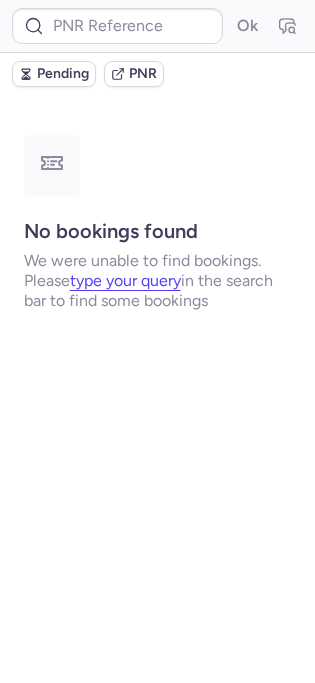 type on "CPNANR" 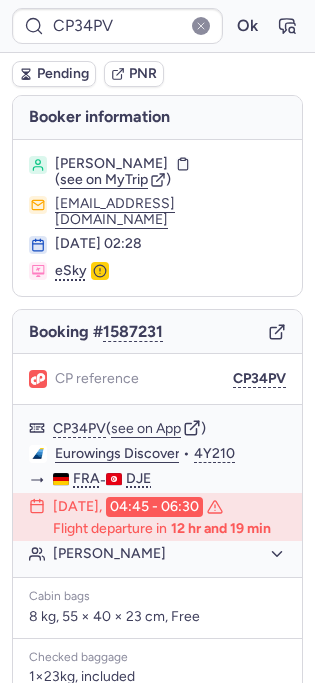 type on "CPXA4P" 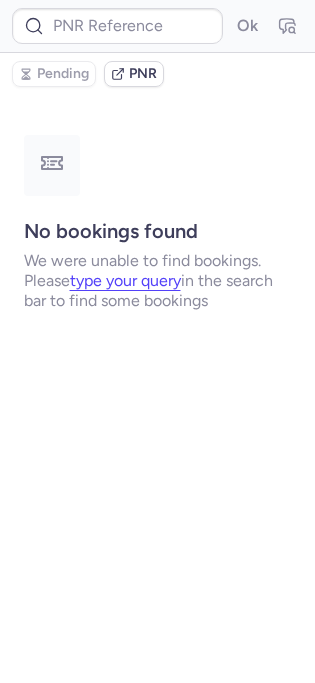 type on "CPXA4P" 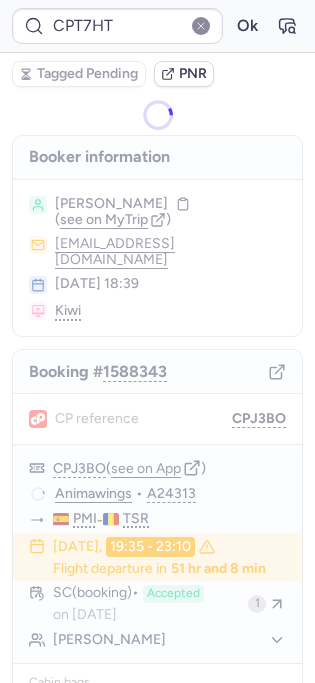 type on "CP9QMS" 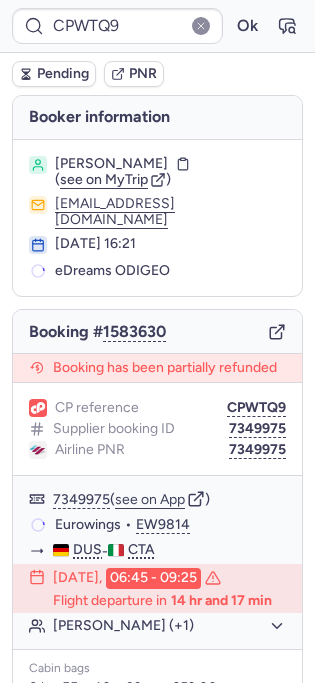 type on "10812519610626" 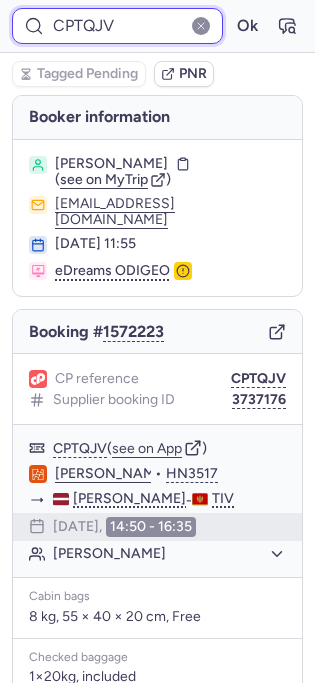 click on "CPTQJV" at bounding box center (117, 26) 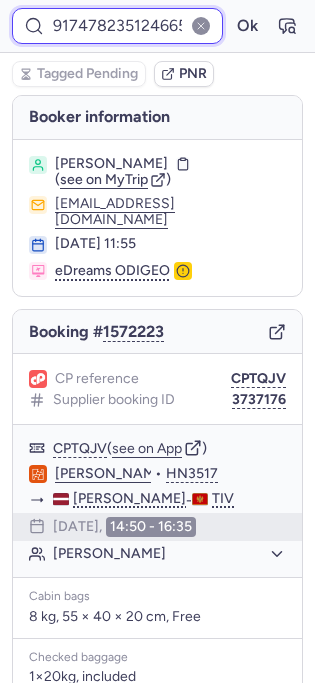 scroll, scrollTop: 0, scrollLeft: 45, axis: horizontal 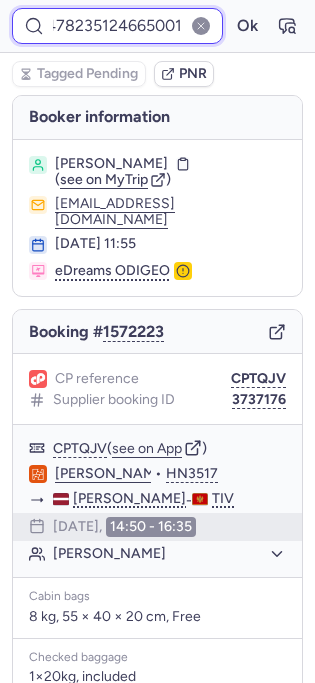type on "917478235124665001" 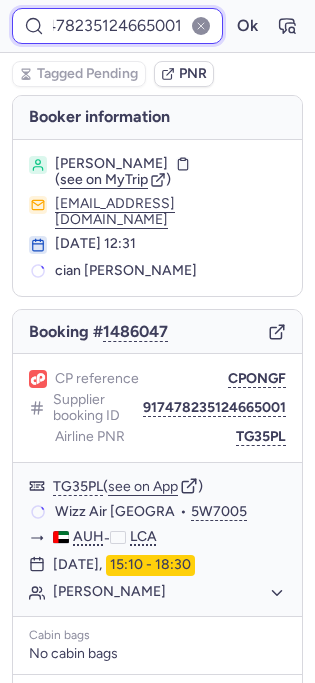 scroll, scrollTop: 352, scrollLeft: 0, axis: vertical 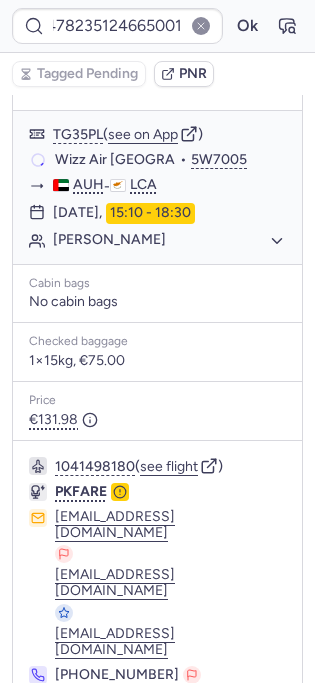 click 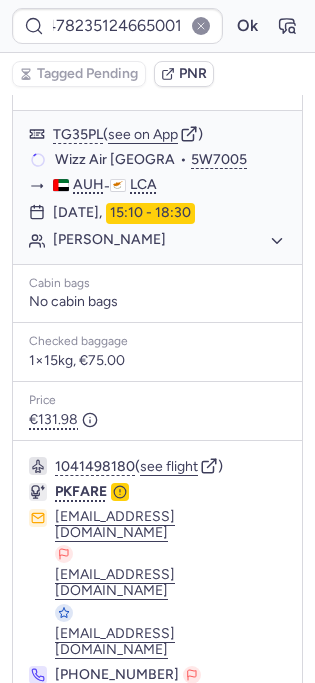 scroll, scrollTop: 0, scrollLeft: 0, axis: both 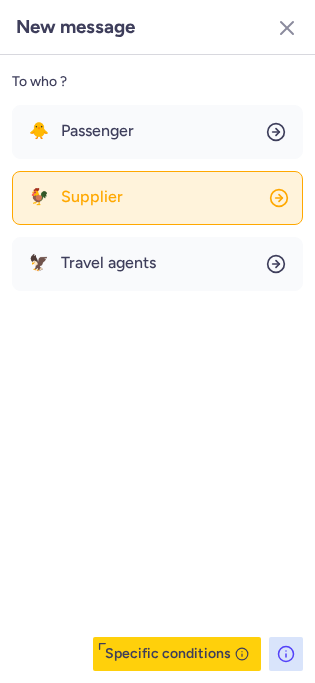 click on "🐓 Supplier" 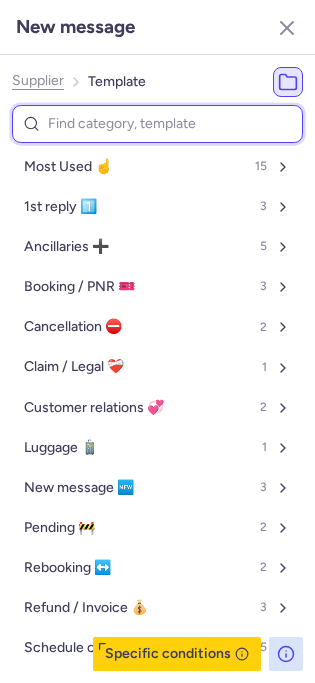 click at bounding box center [157, 124] 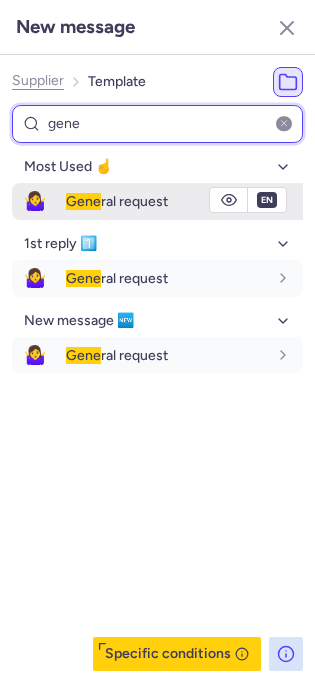 type on "gene" 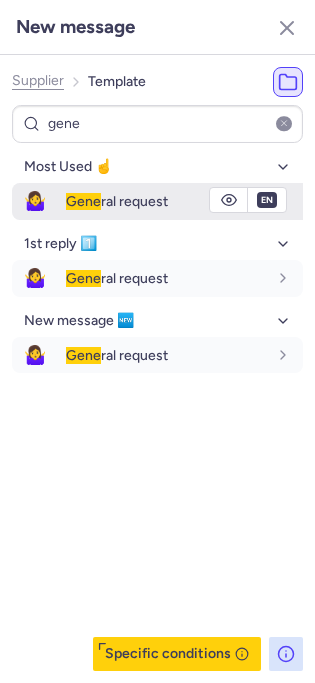 click on "Gene ral request" at bounding box center (184, 201) 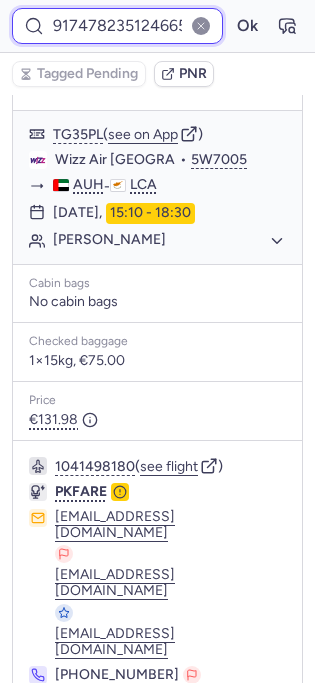 click on "917478235124665001" at bounding box center [117, 26] 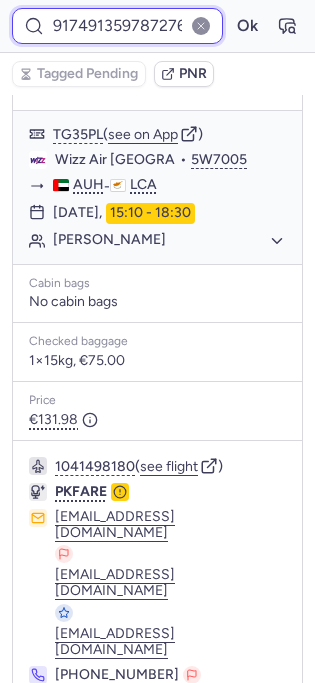 scroll, scrollTop: 0, scrollLeft: 42, axis: horizontal 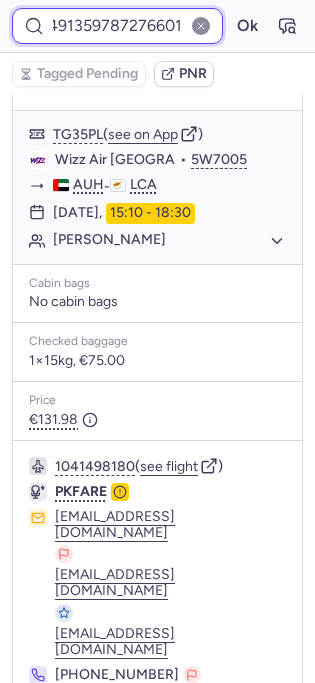 type on "917491359787276601" 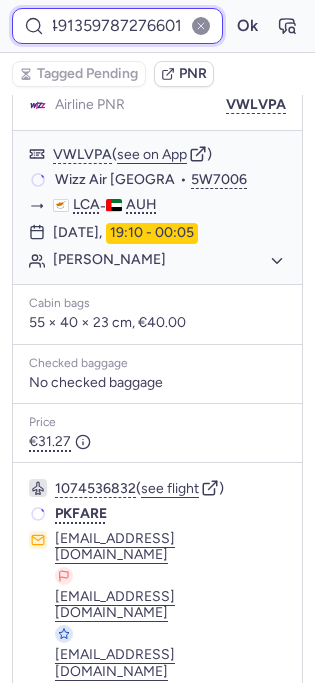 scroll, scrollTop: 330, scrollLeft: 0, axis: vertical 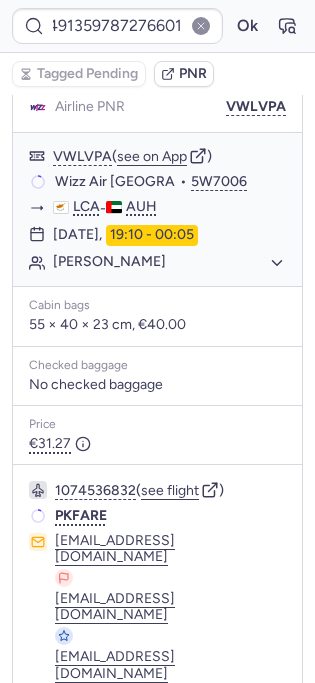 click 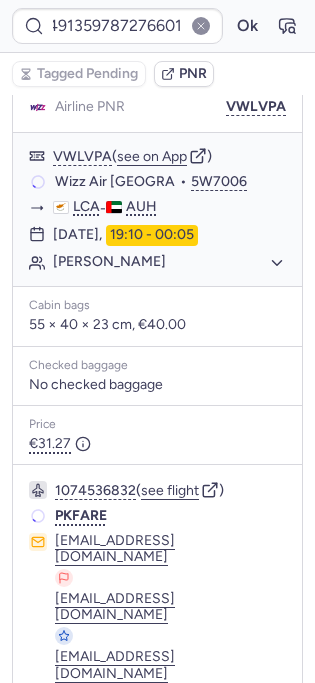 scroll, scrollTop: 0, scrollLeft: 0, axis: both 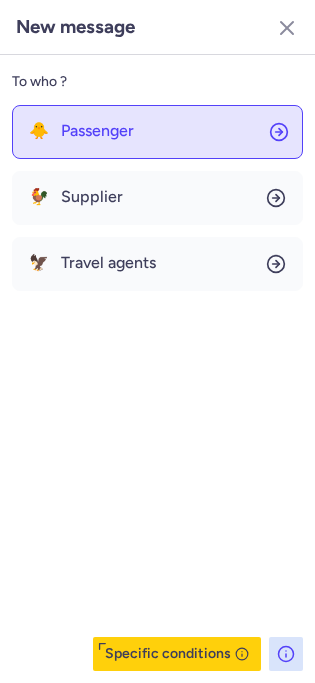 click on "🐥 Passenger" 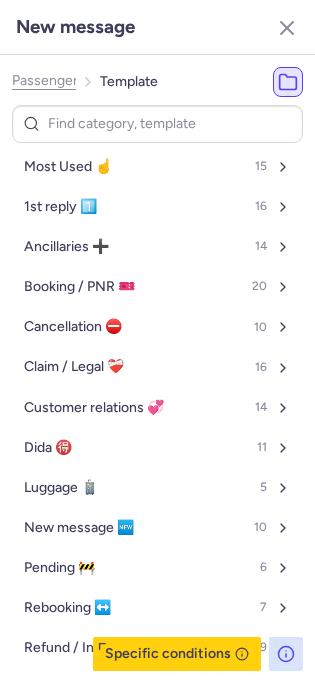 click on "Passenger" 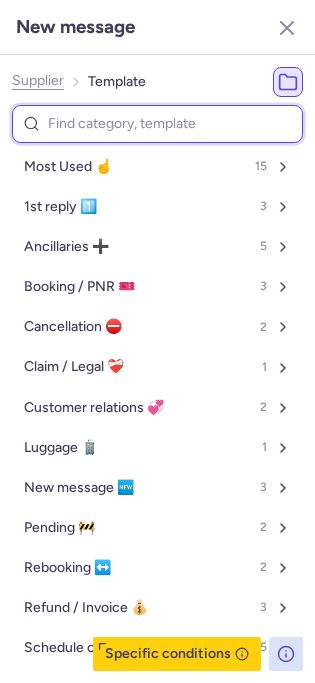 click at bounding box center (157, 124) 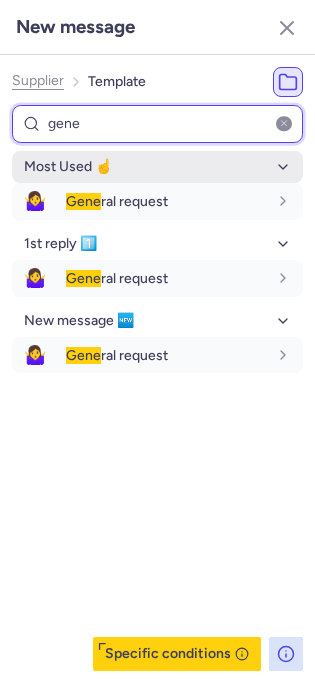 type on "gene" 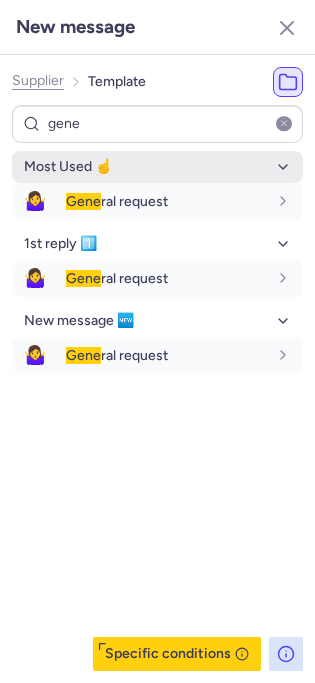 click on "Most Used ☝️" at bounding box center [157, 167] 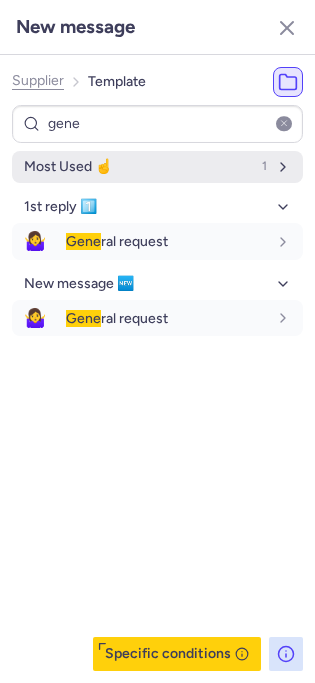 click on "Most Used ☝️" at bounding box center [68, 167] 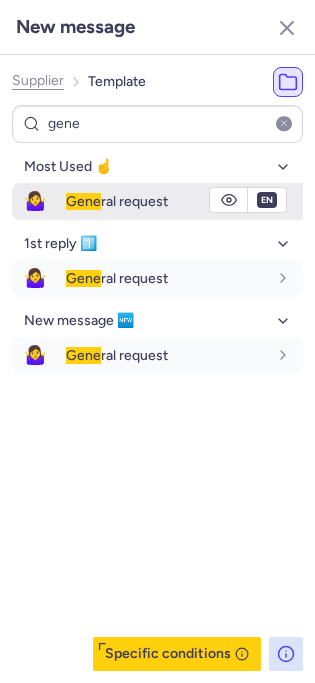 click on "Gene ral request" at bounding box center [184, 201] 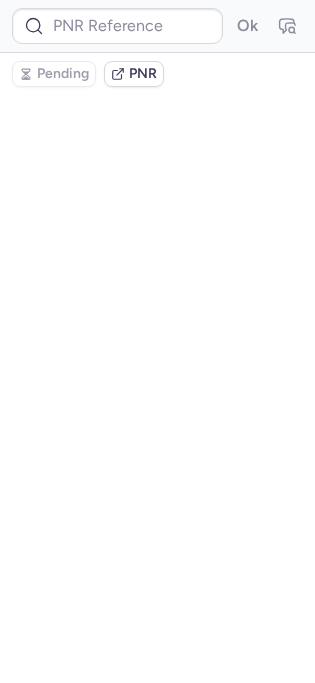 scroll, scrollTop: 0, scrollLeft: 0, axis: both 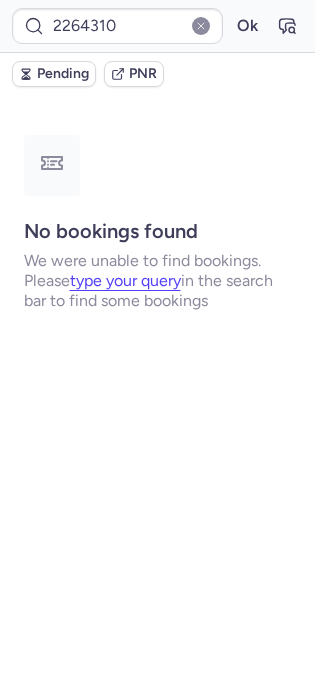 type on "2185284" 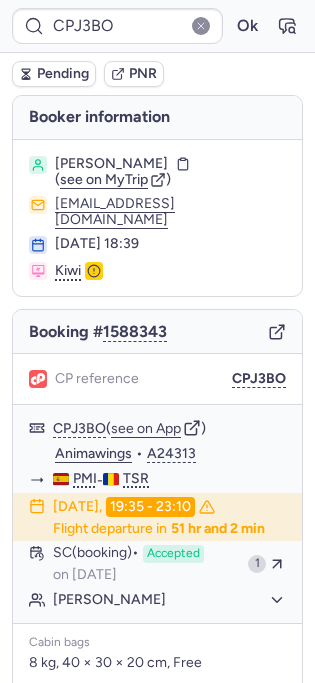 type on "CPGT2J" 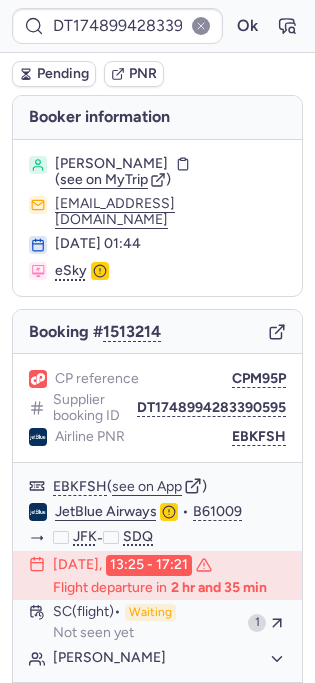 type on "CPDGAN" 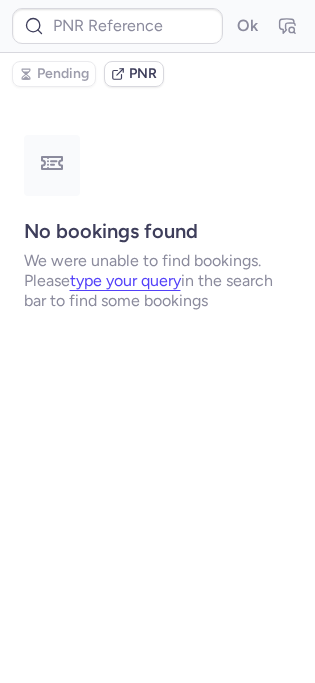 type on "CPLRF8" 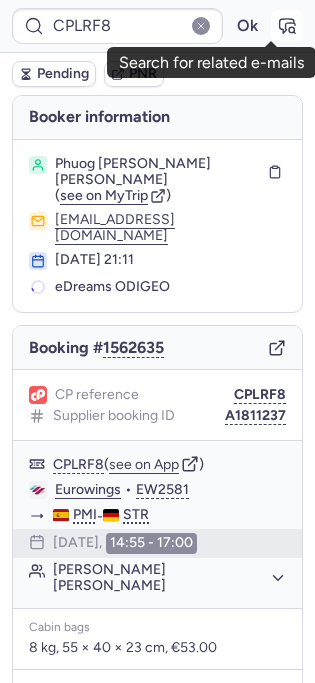 click 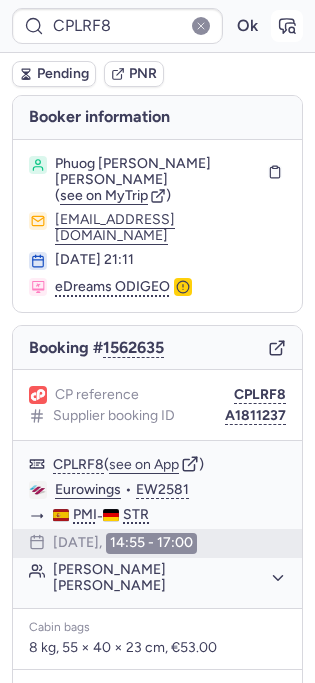 type 